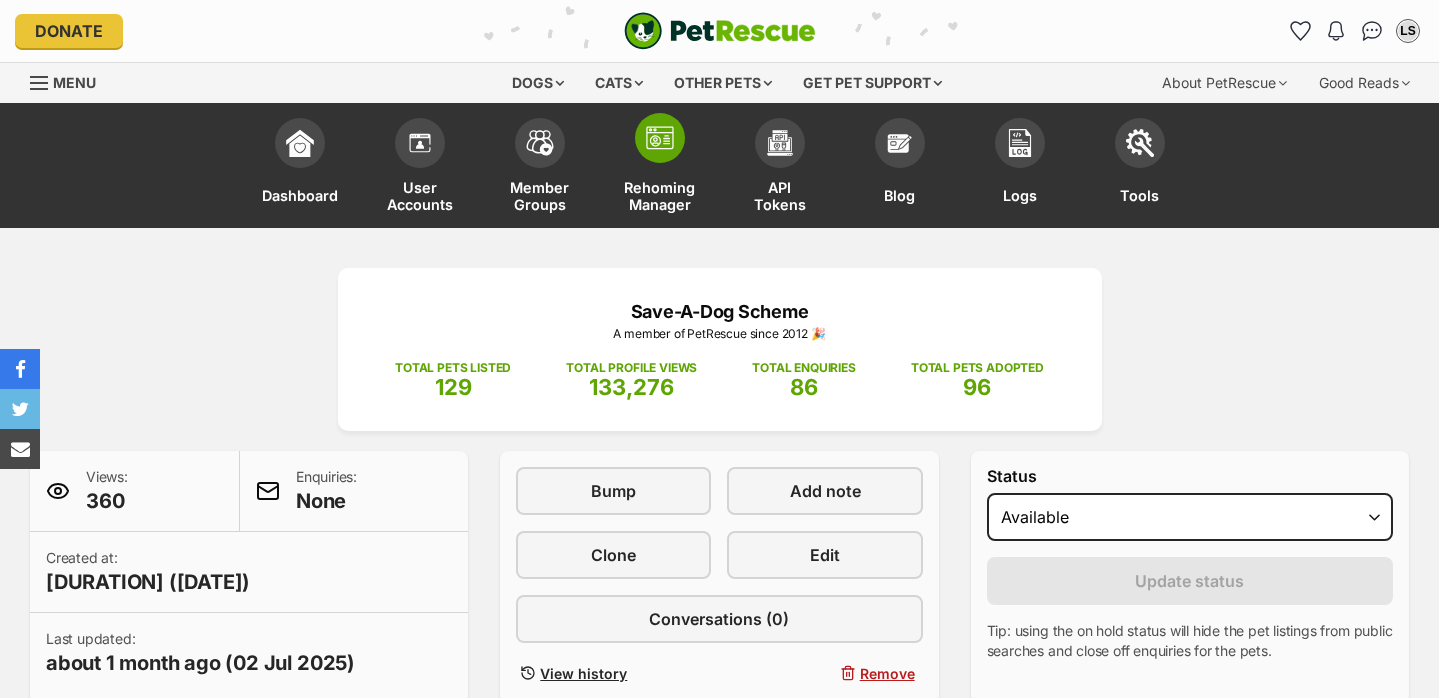 scroll, scrollTop: 0, scrollLeft: 0, axis: both 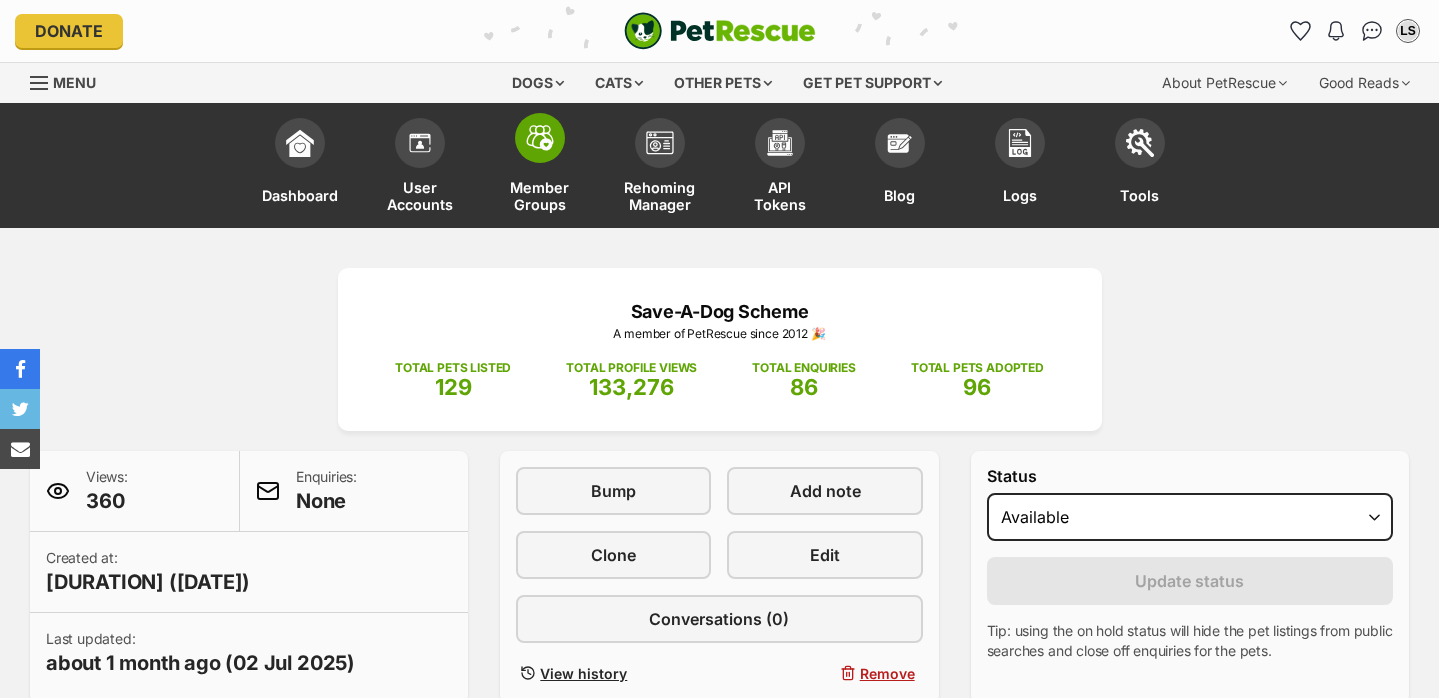 click at bounding box center [540, 138] 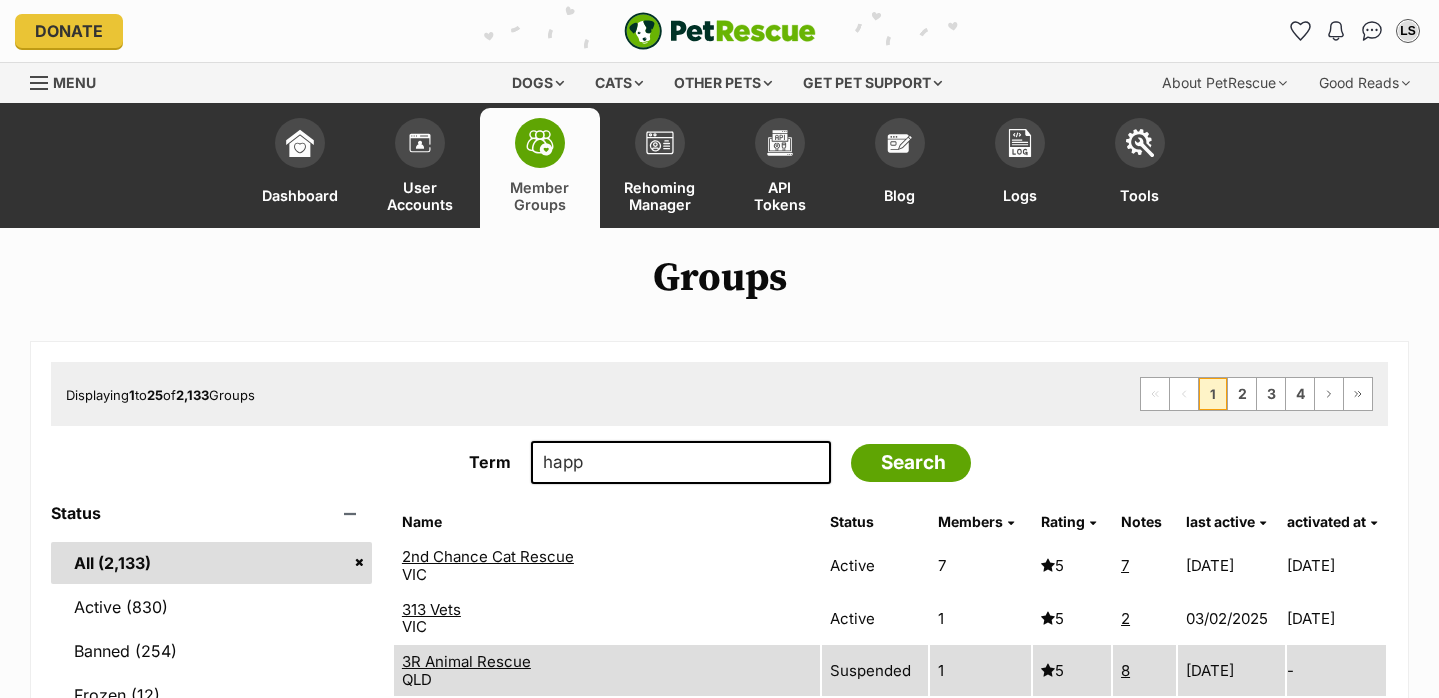 scroll, scrollTop: 0, scrollLeft: 0, axis: both 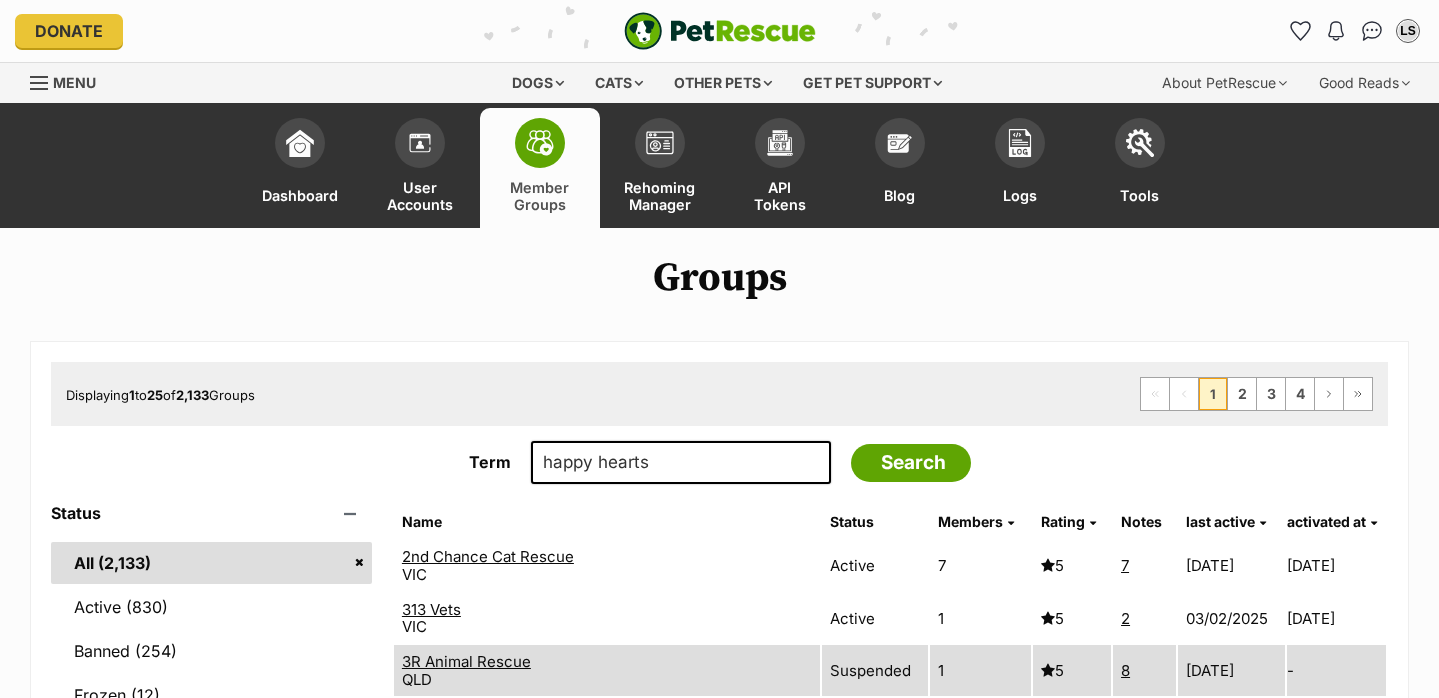 type on "happy hearts" 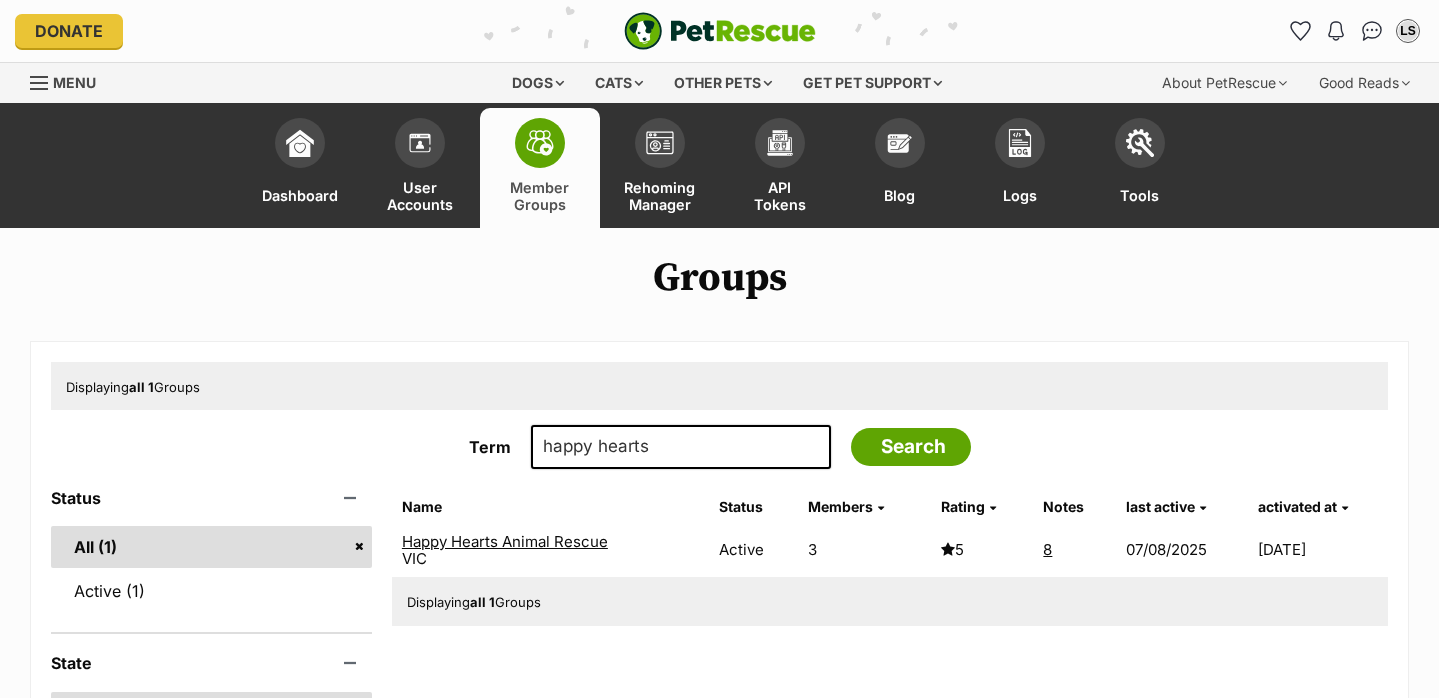 click on "Happy Hearts Animal Rescue" at bounding box center (505, 541) 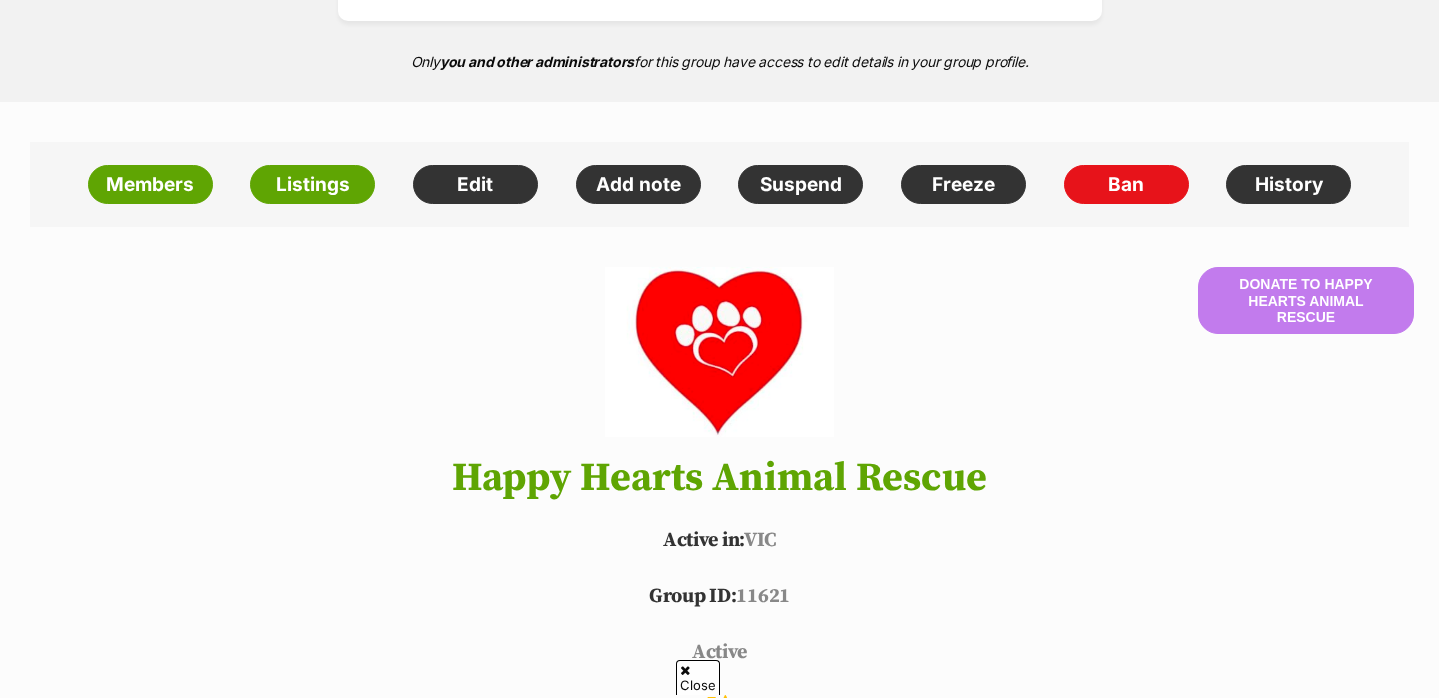 scroll, scrollTop: 1258, scrollLeft: 0, axis: vertical 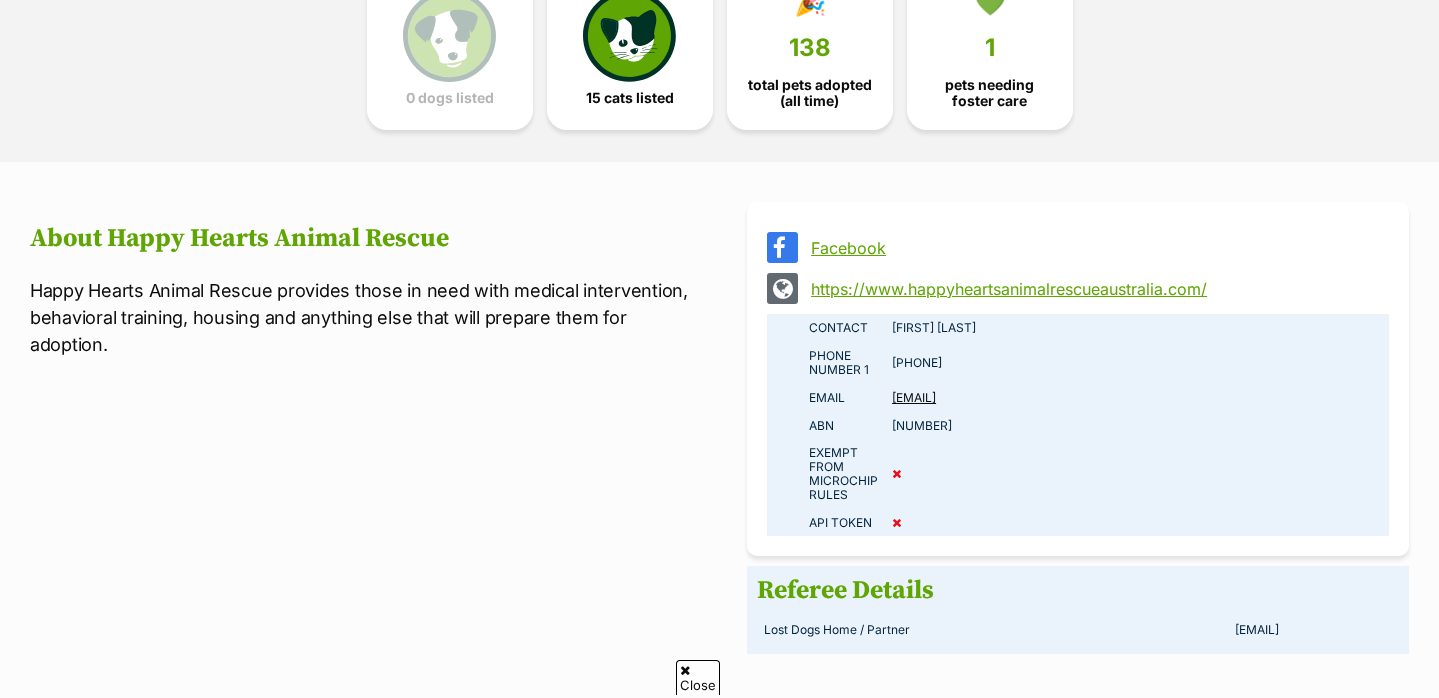click on "Facebook" at bounding box center [1078, 247] 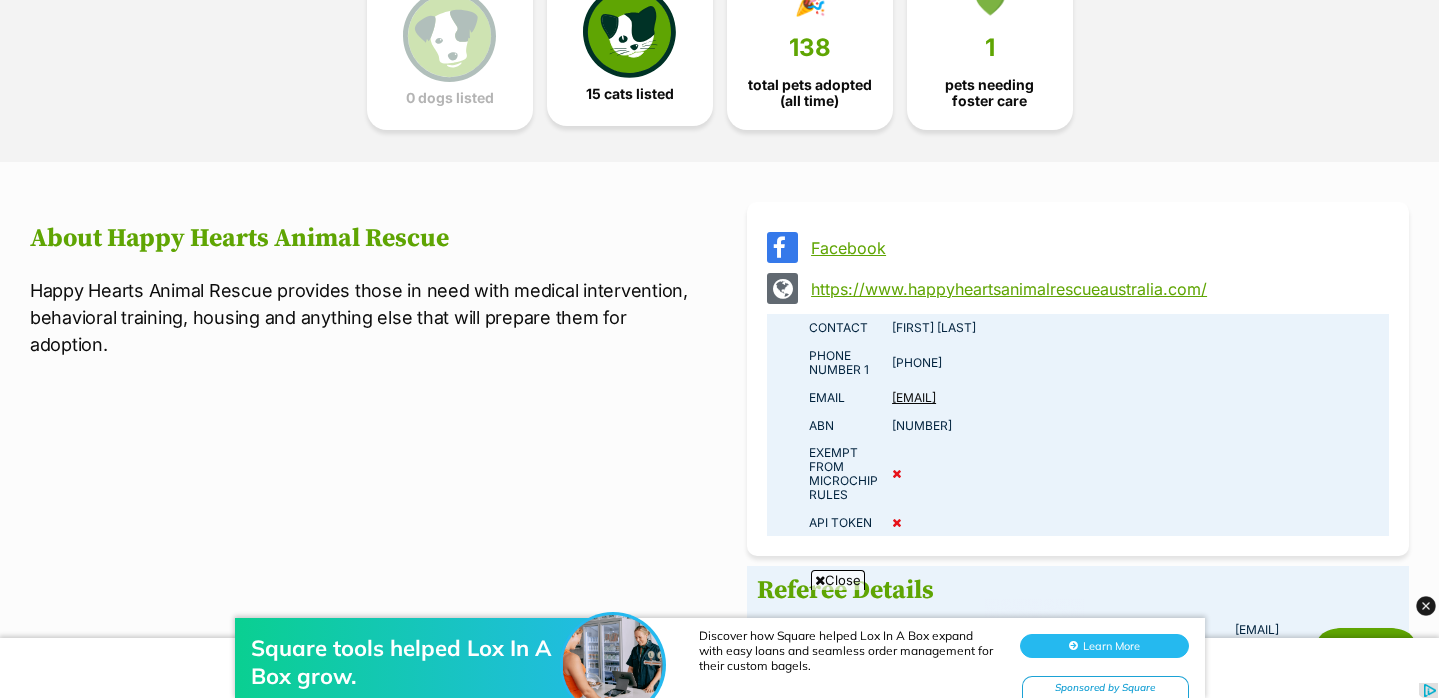 scroll, scrollTop: 0, scrollLeft: 0, axis: both 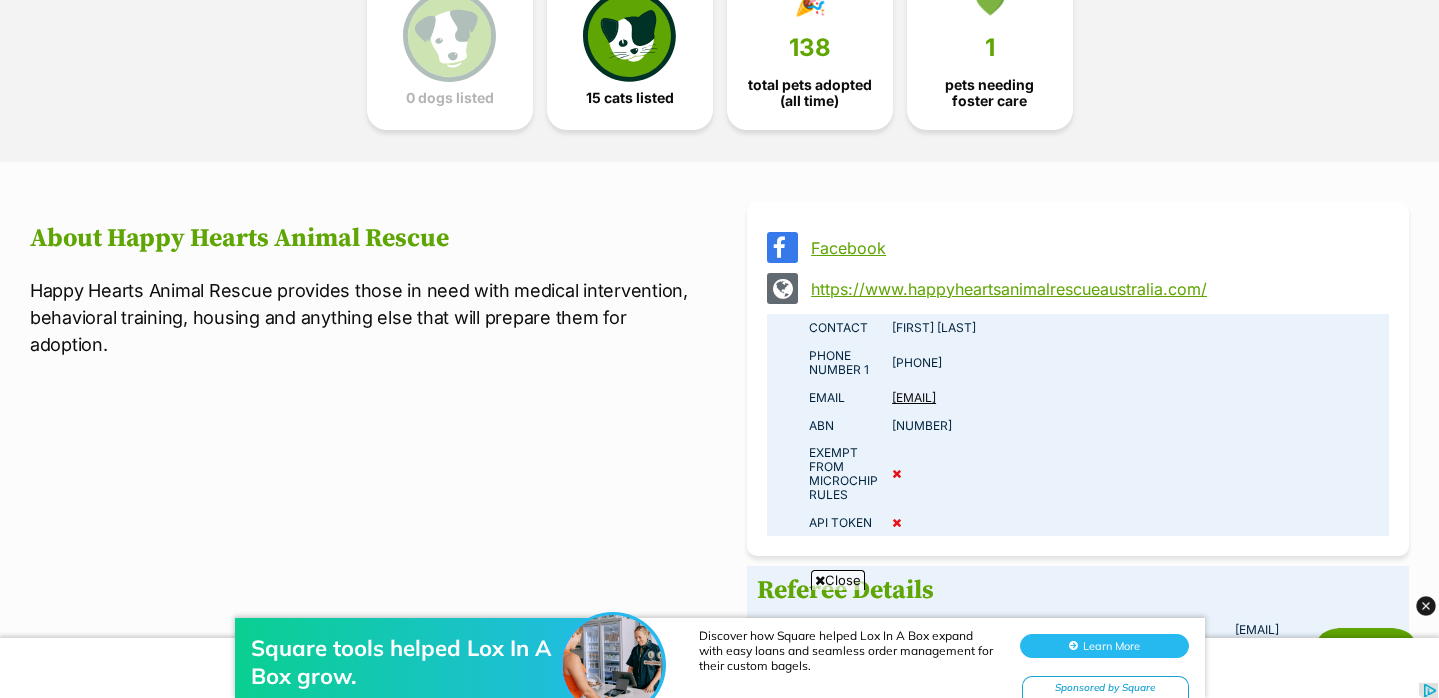 click on "Facebook" at bounding box center (1096, 248) 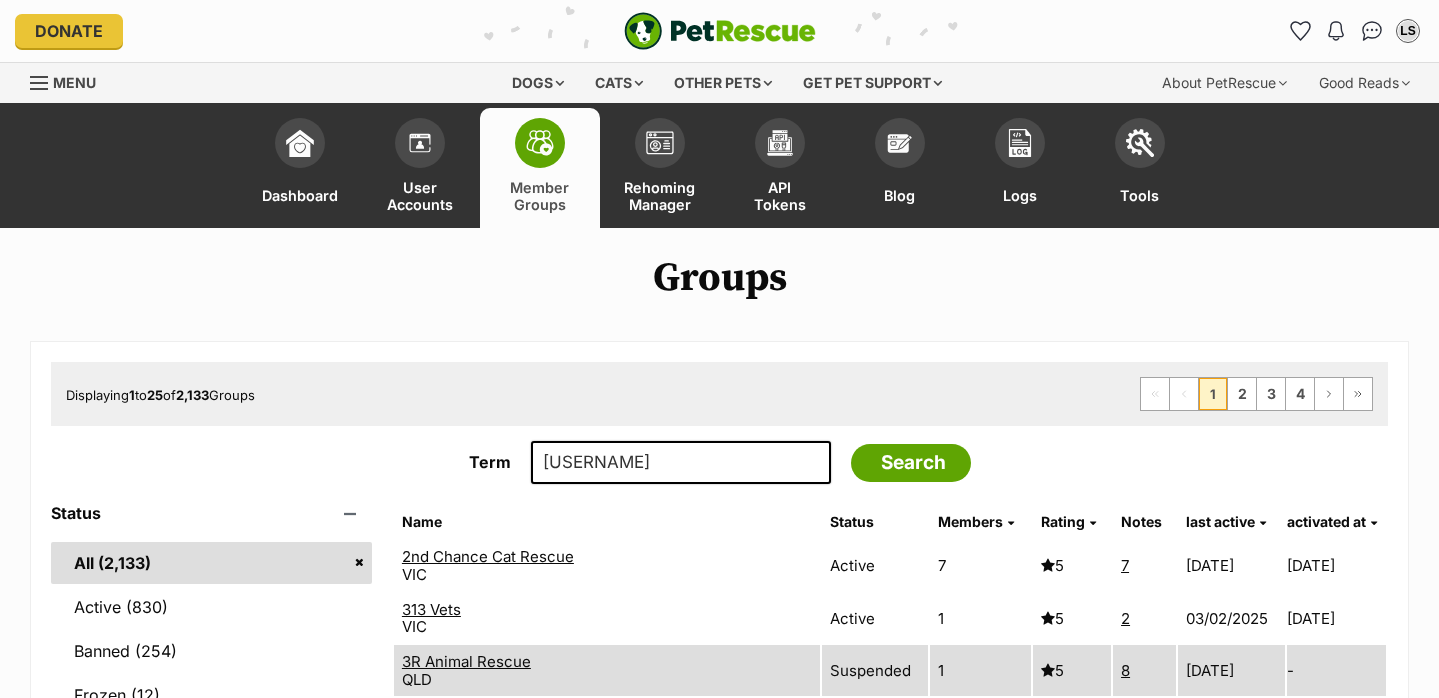 scroll, scrollTop: 0, scrollLeft: 0, axis: both 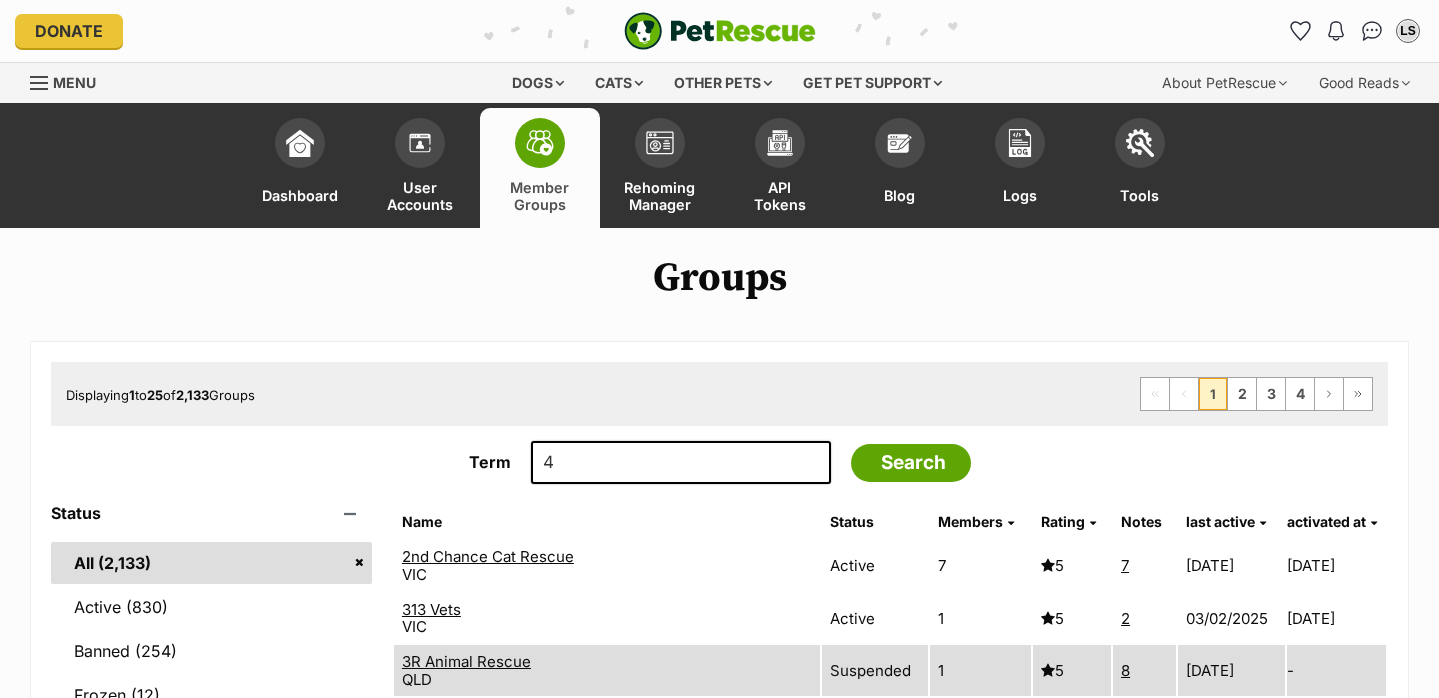 type on "4" 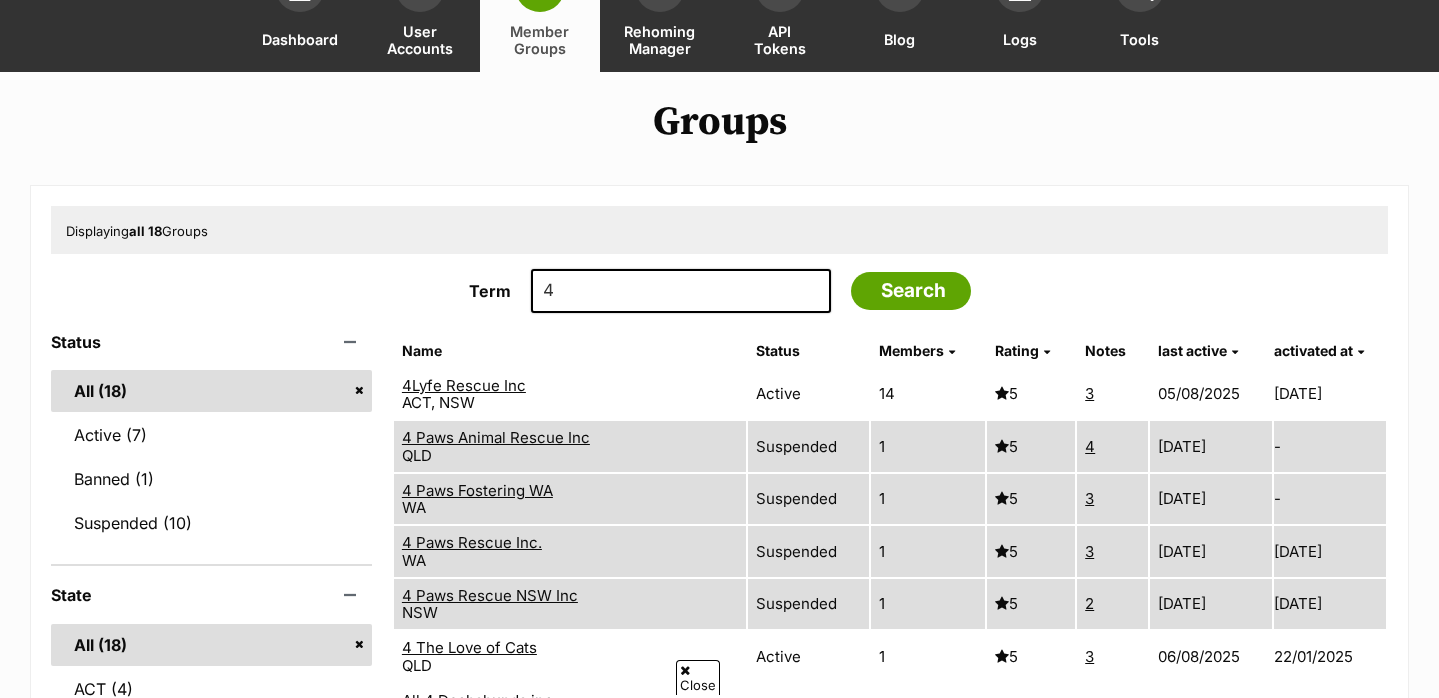 scroll, scrollTop: 335, scrollLeft: 0, axis: vertical 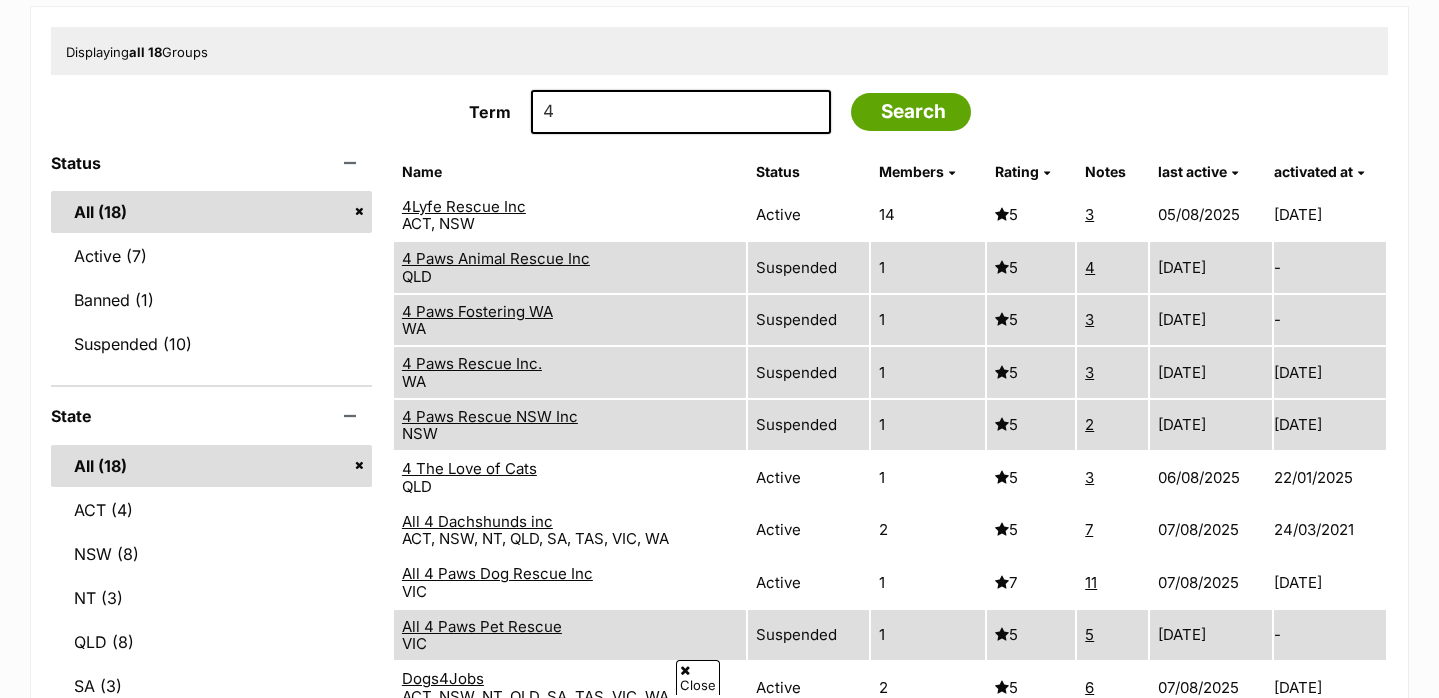 click on "4 The Love of Cats" at bounding box center [469, 468] 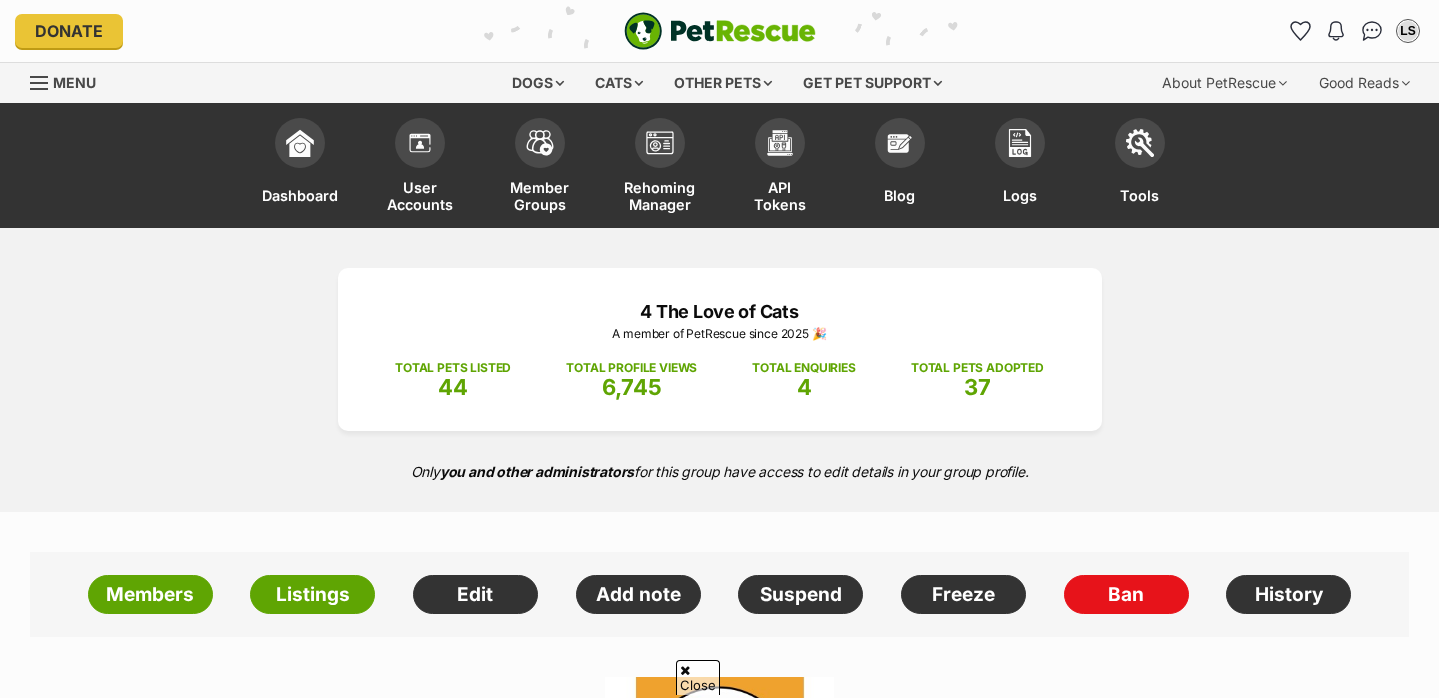 scroll, scrollTop: 789, scrollLeft: 0, axis: vertical 